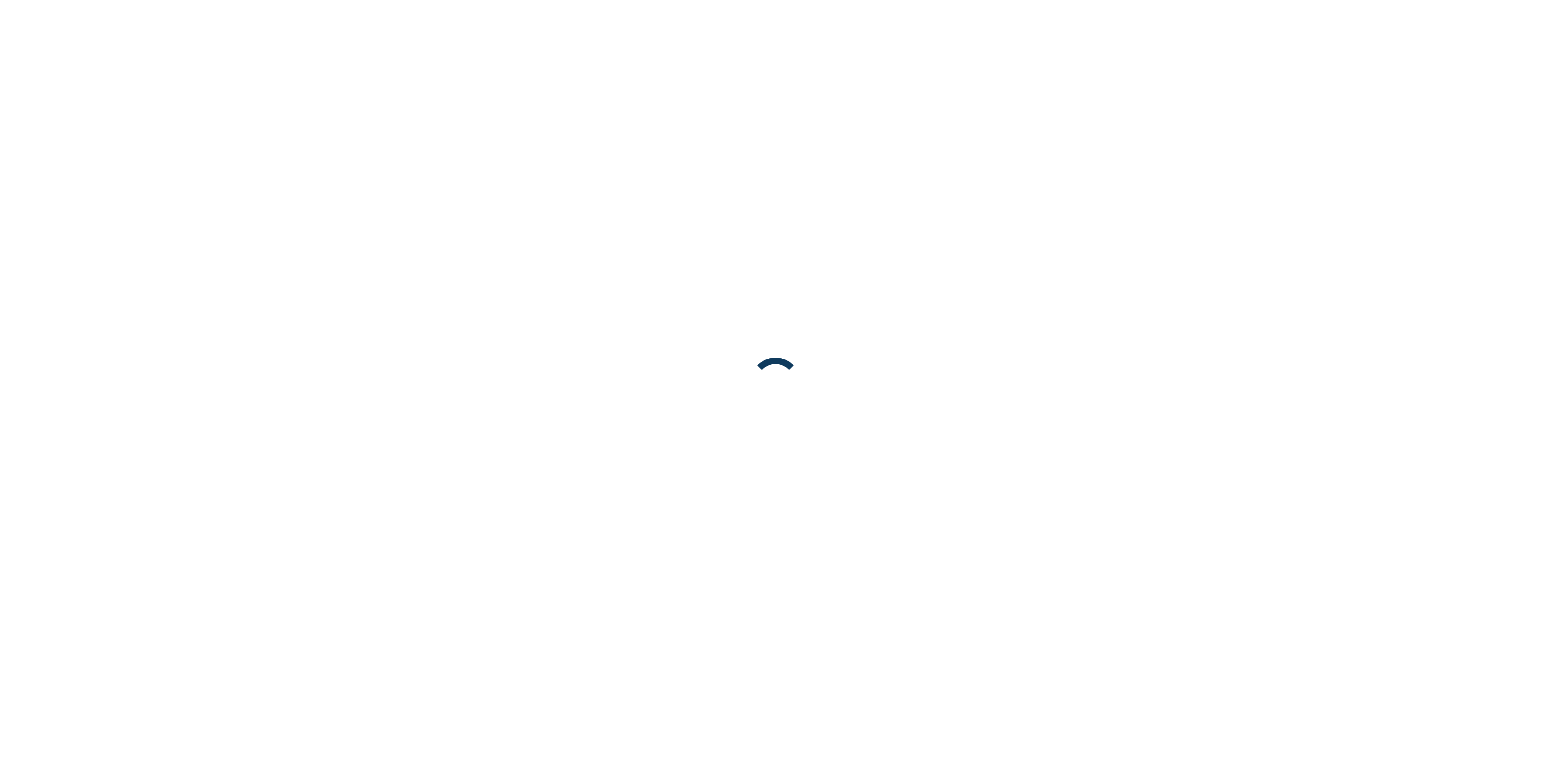scroll, scrollTop: 0, scrollLeft: 0, axis: both 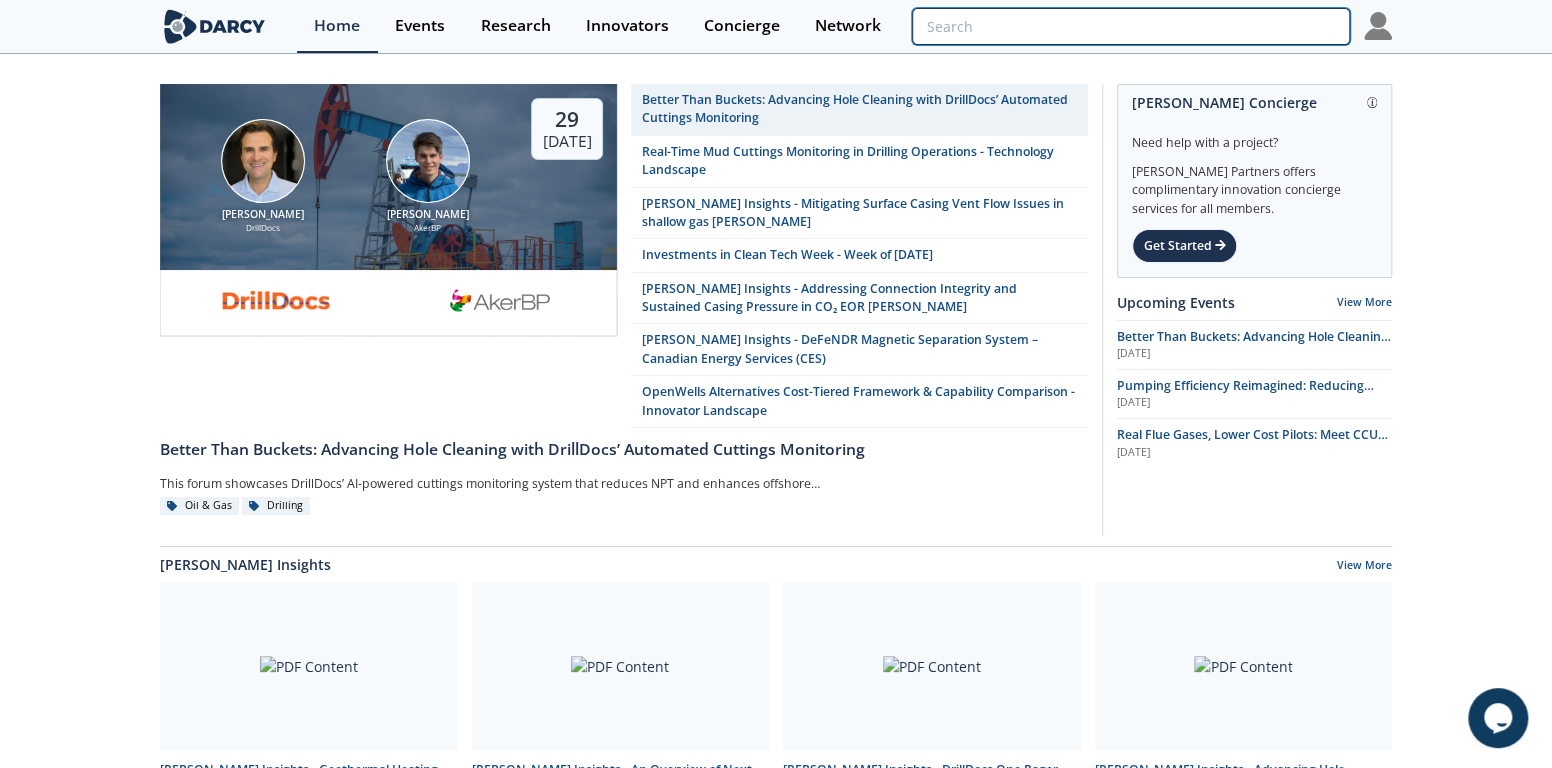 click at bounding box center [1131, 26] 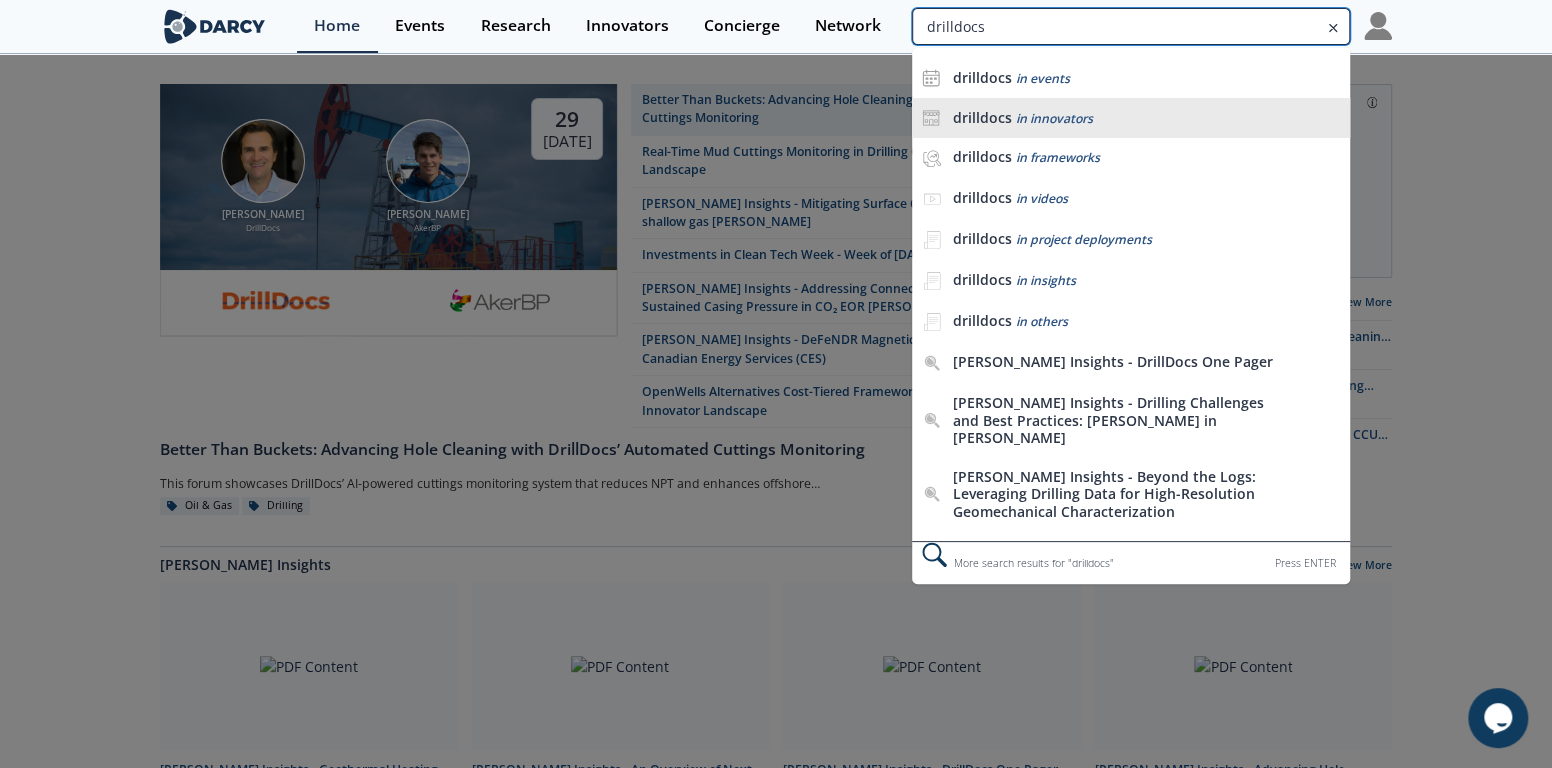 type on "drilldocs" 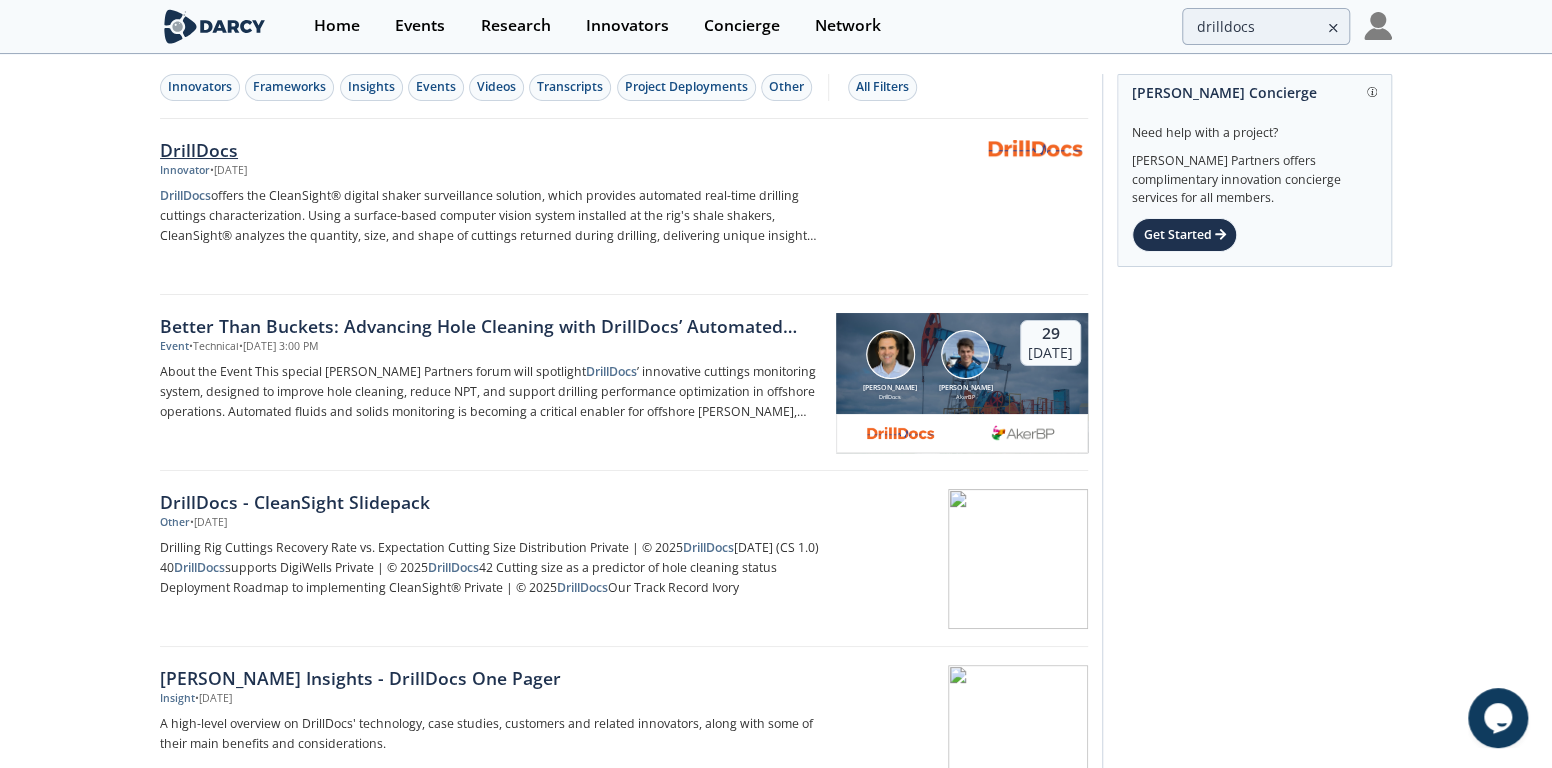 click on "DrillDocs" at bounding box center [491, 150] 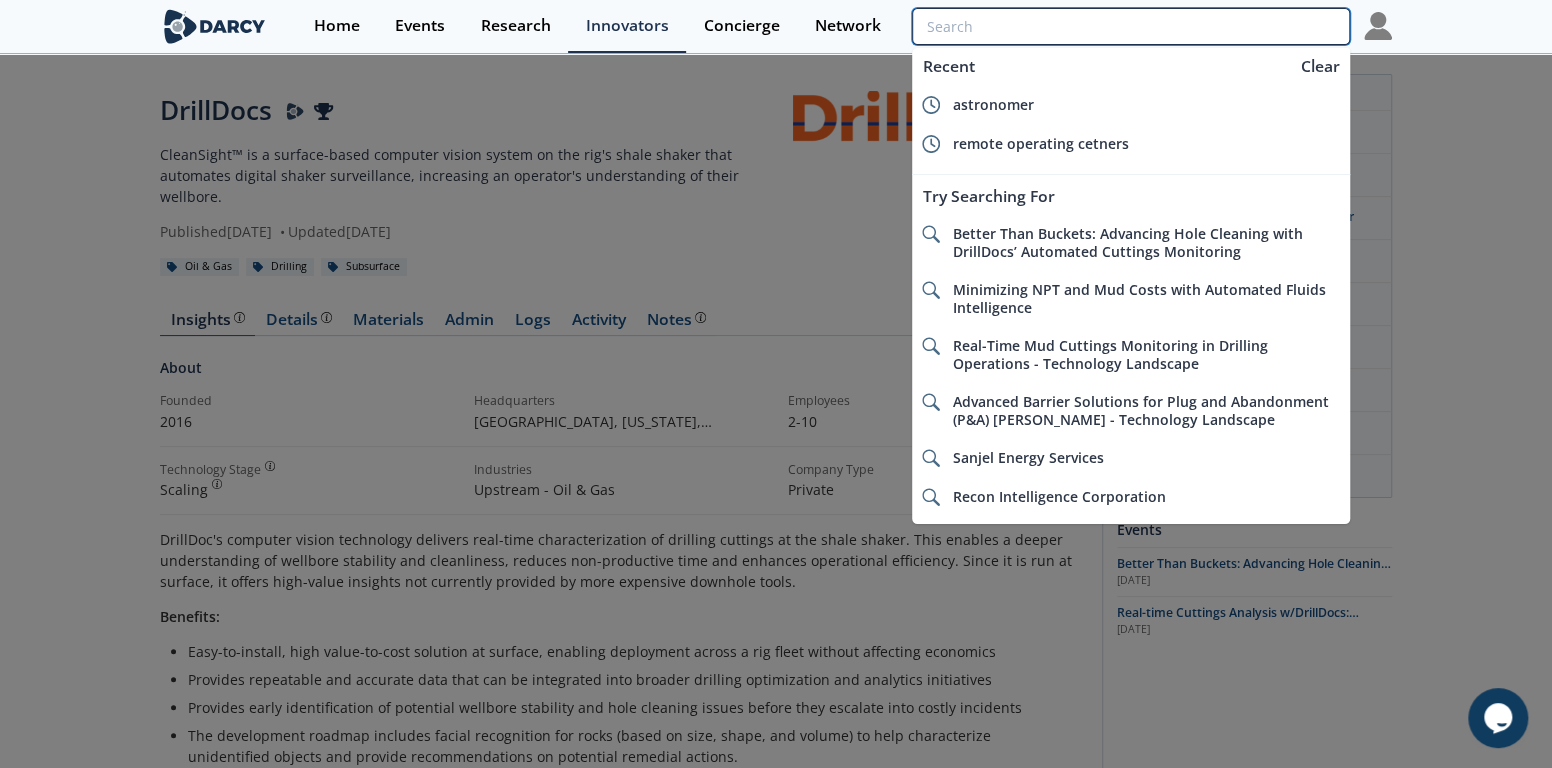 click at bounding box center [1131, 26] 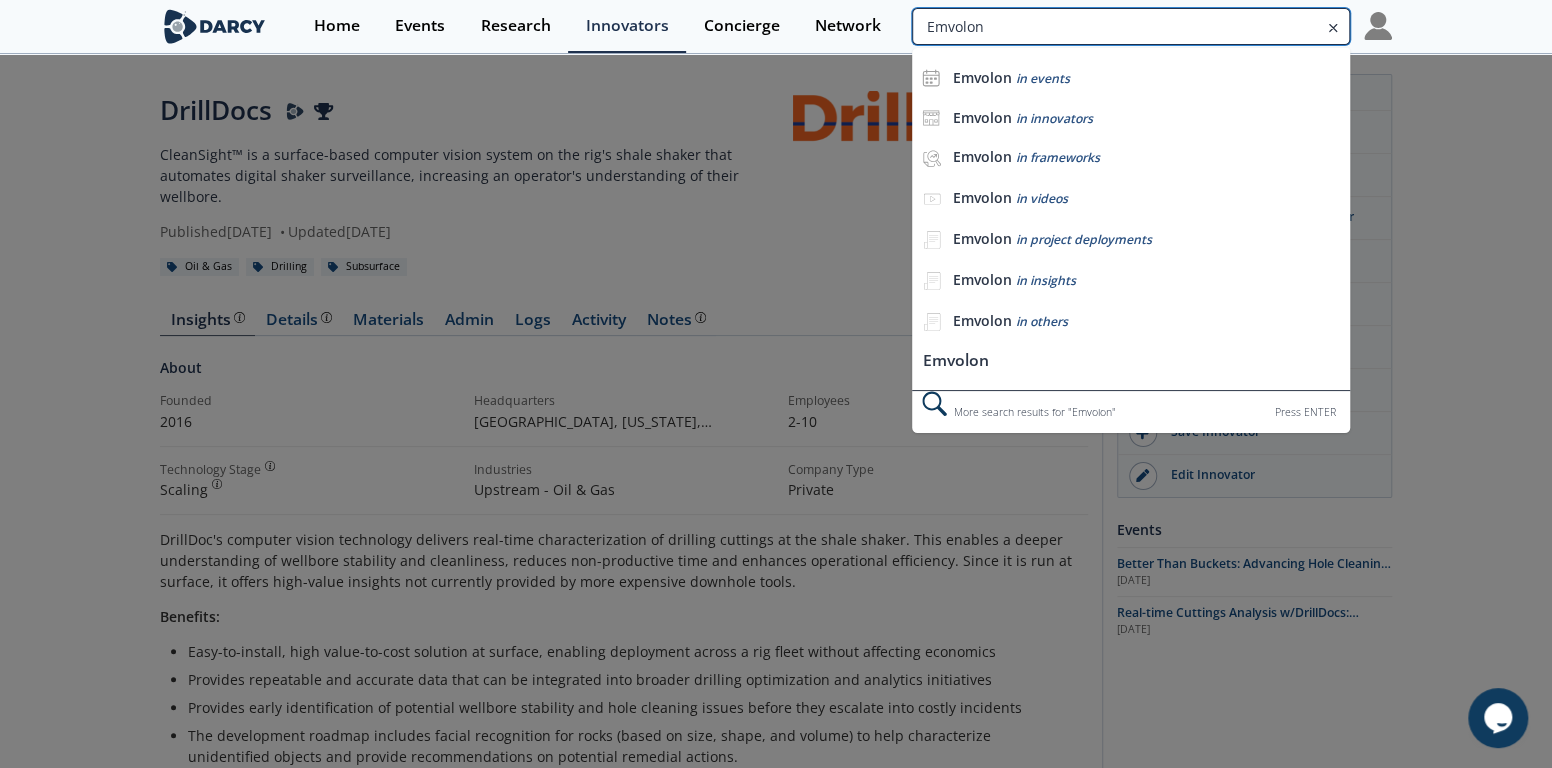 type on "Emvolon" 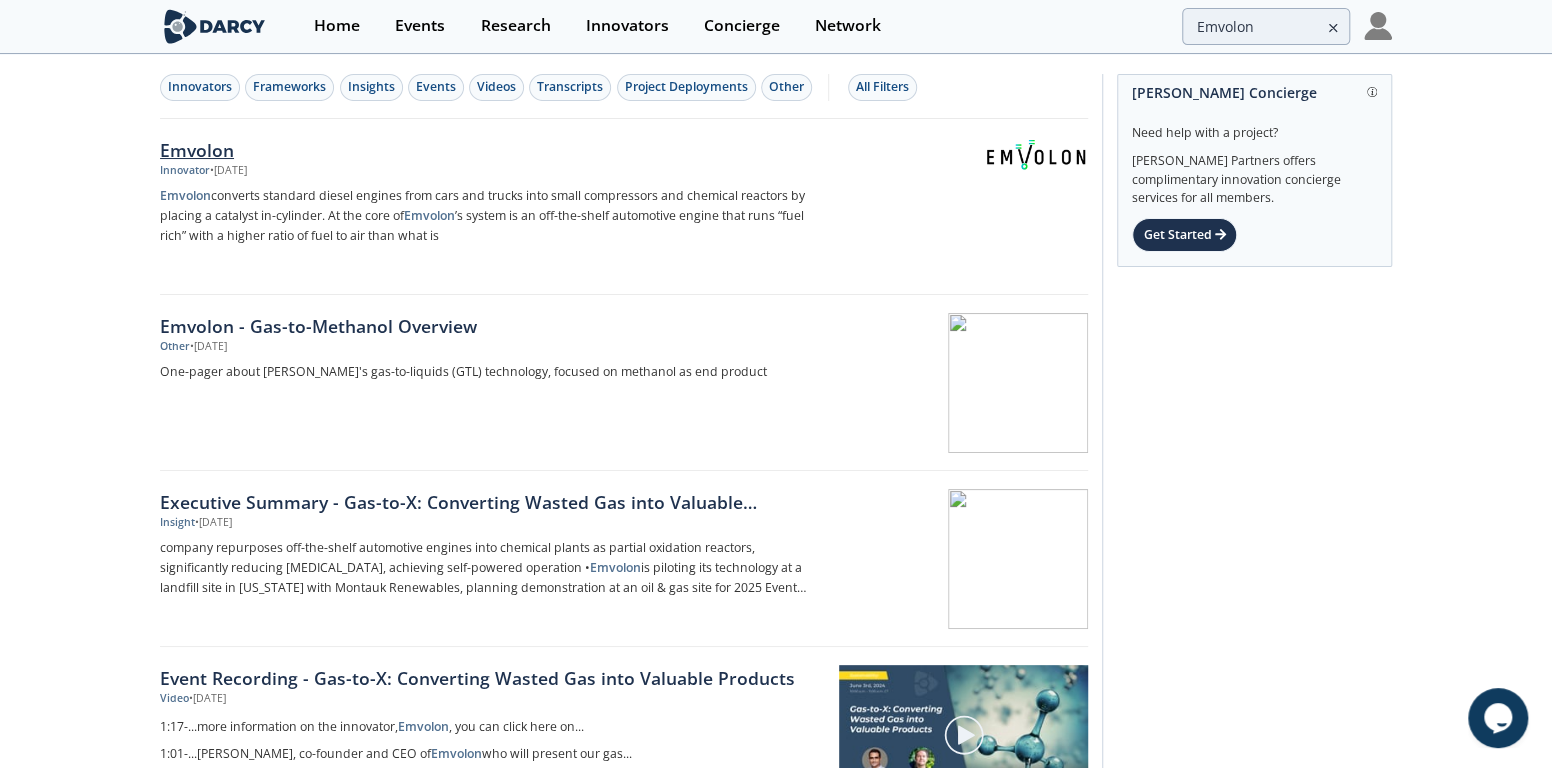 click on "Emvolon" at bounding box center [491, 150] 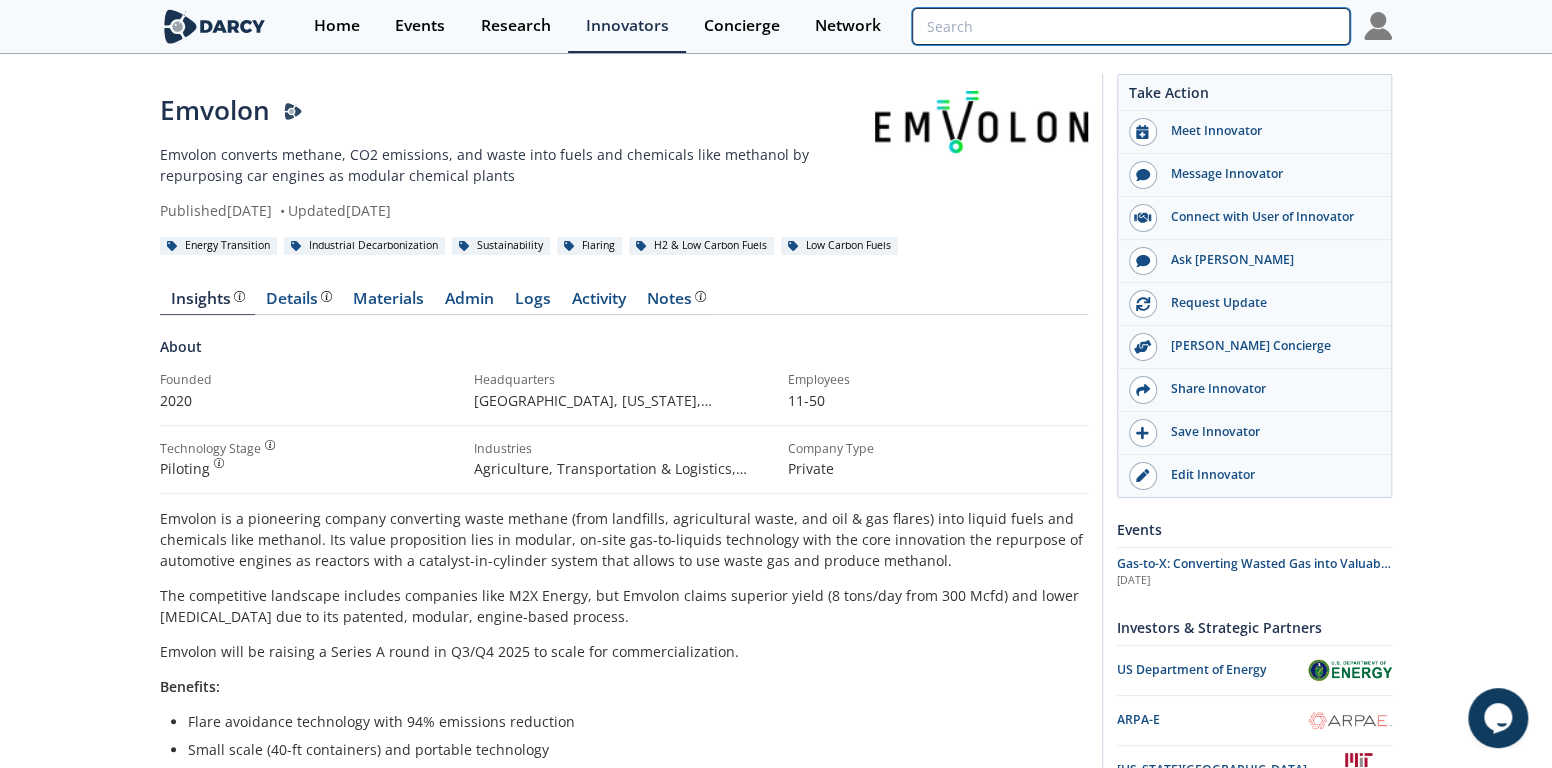 click at bounding box center (1131, 26) 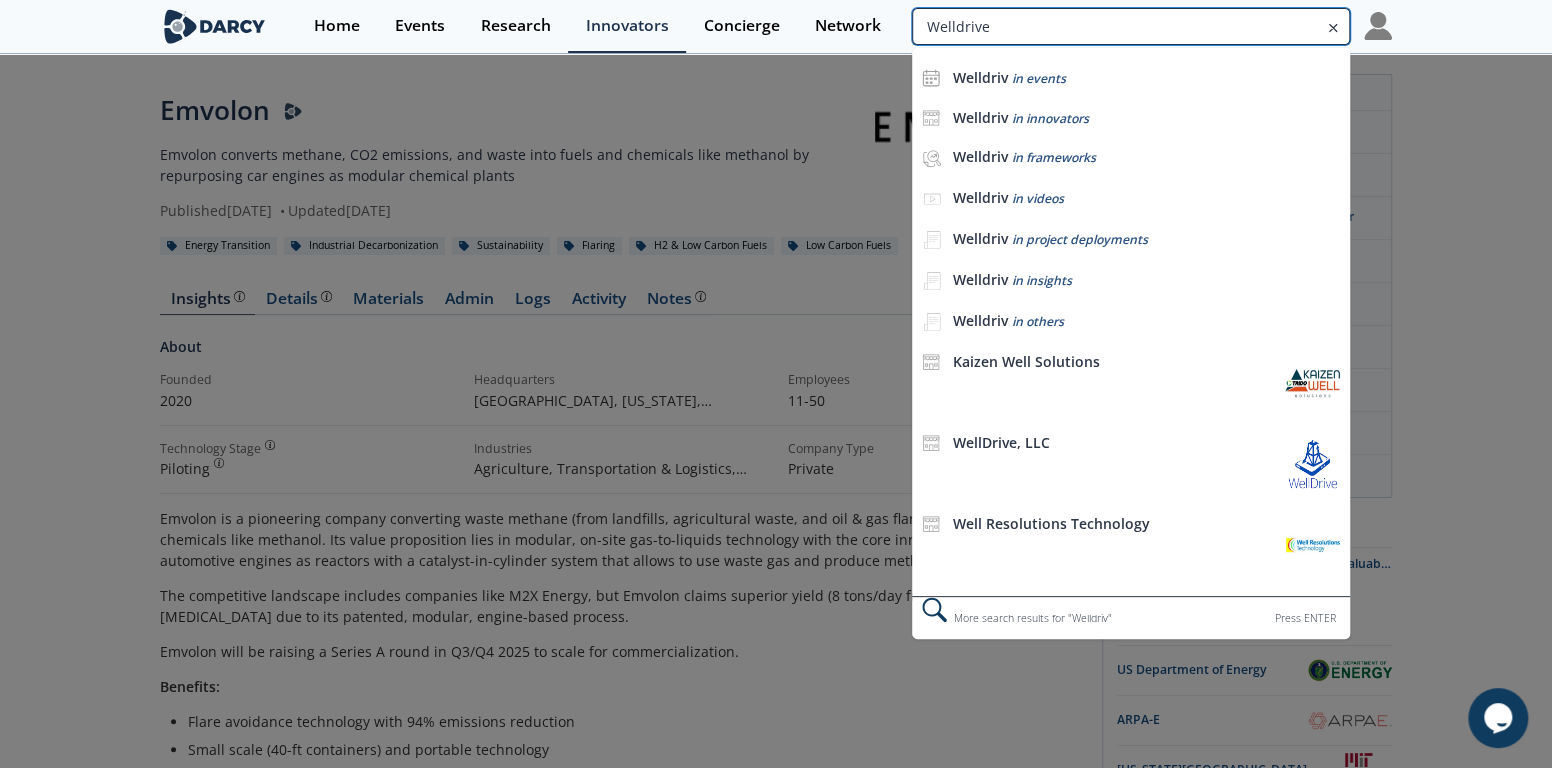 type on "Welldrive" 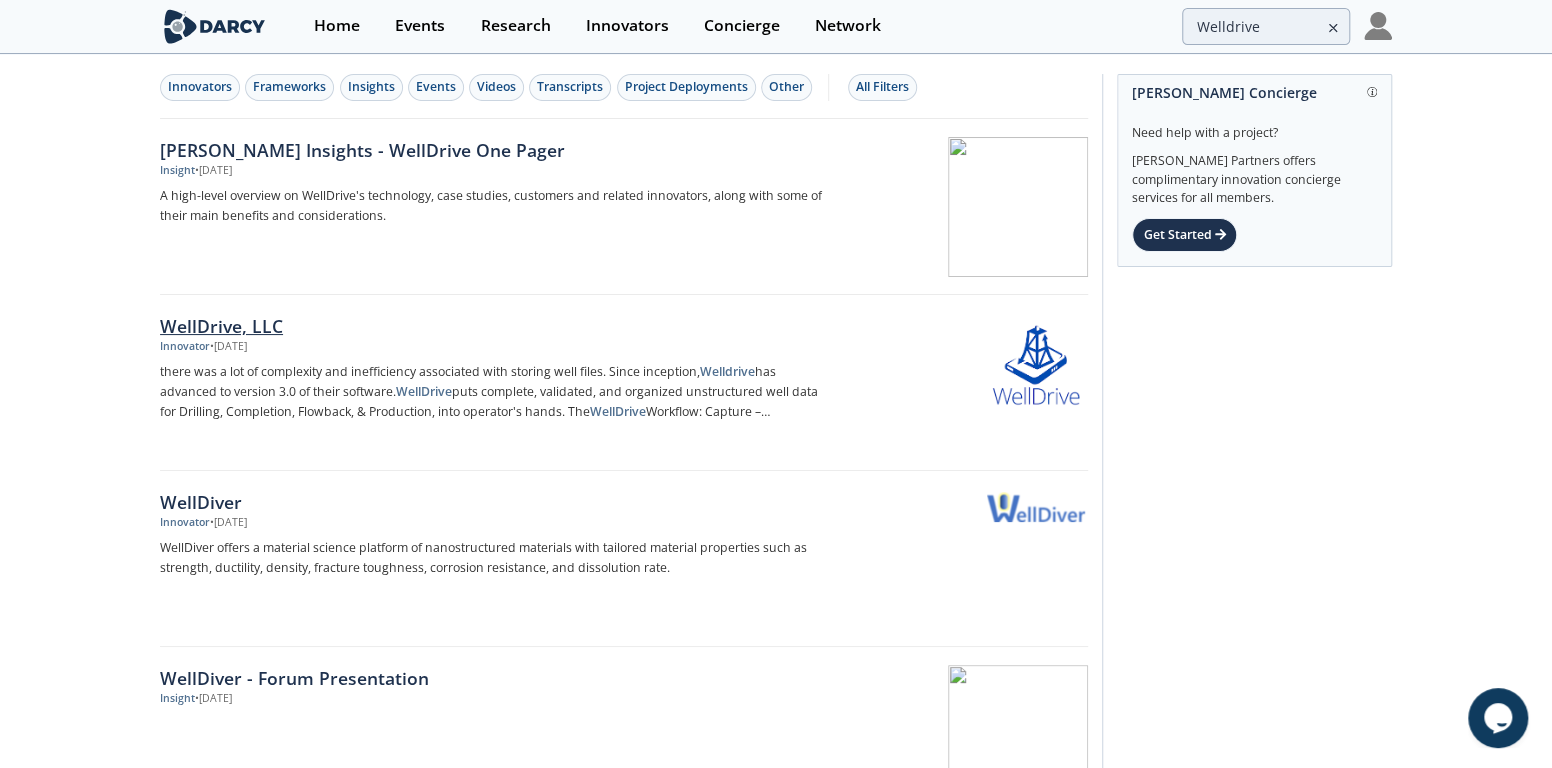 click on "WellDrive, LLC" at bounding box center (491, 326) 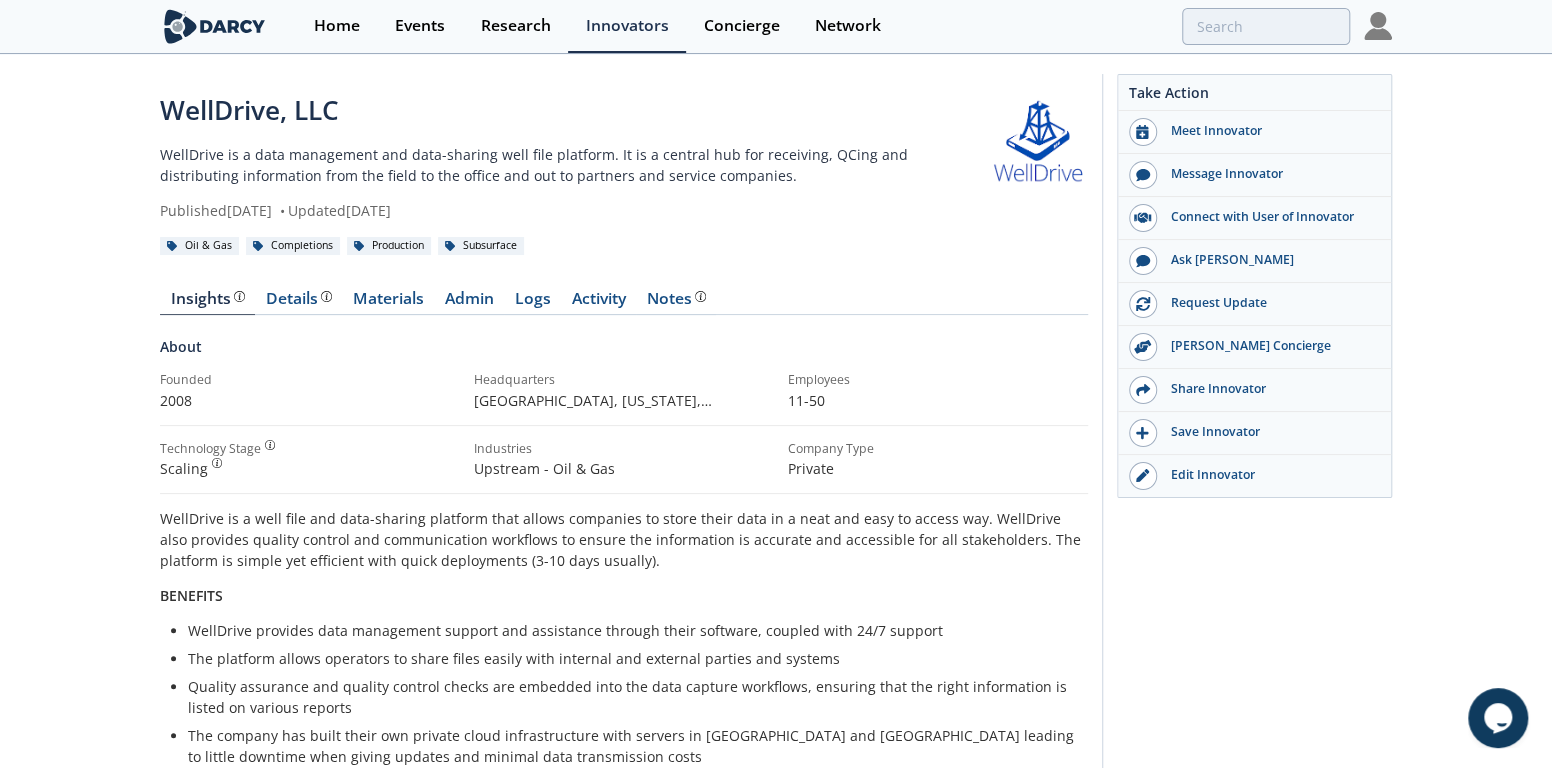 type on "Welldrive" 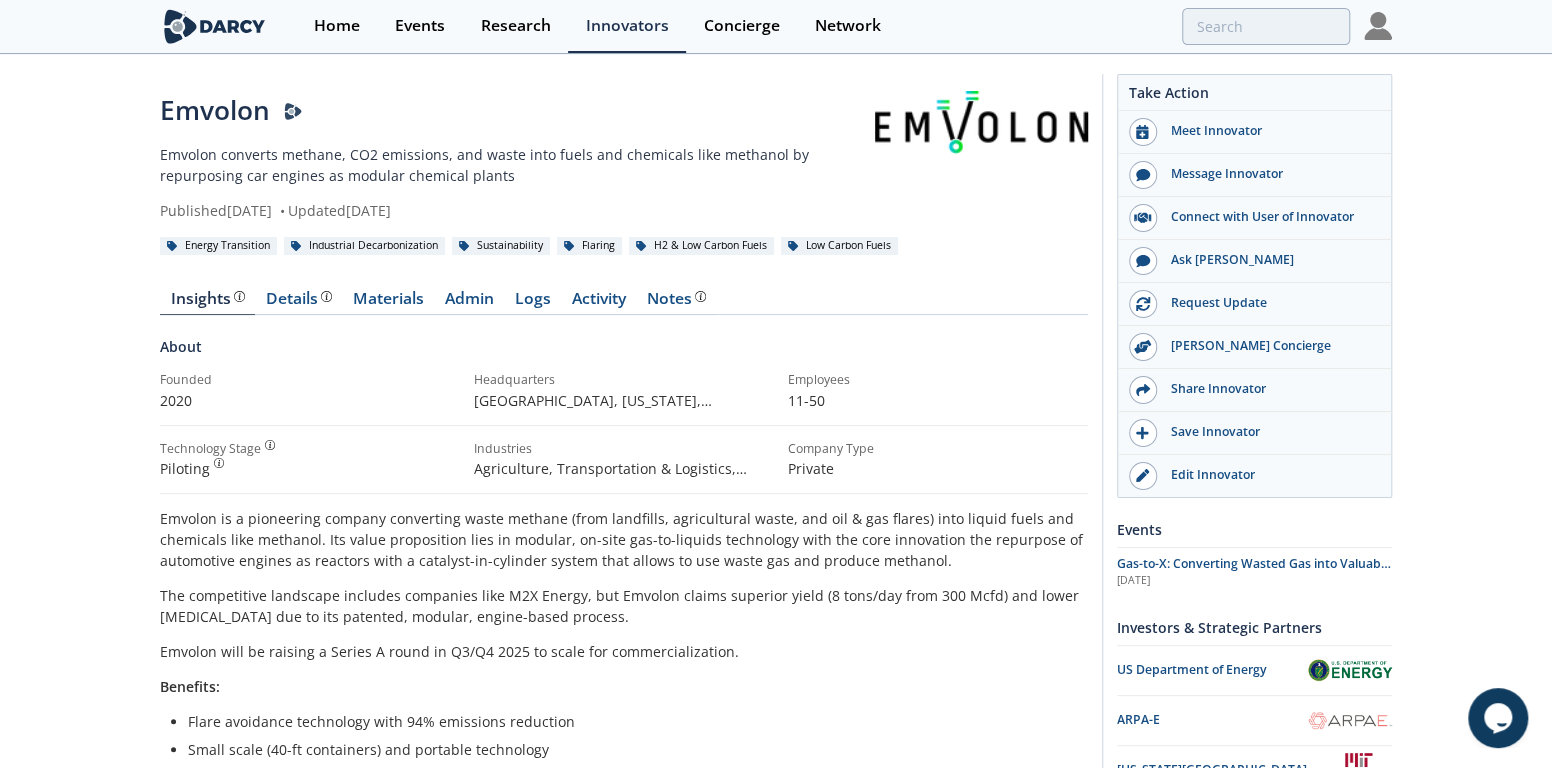 type on "Emvolon" 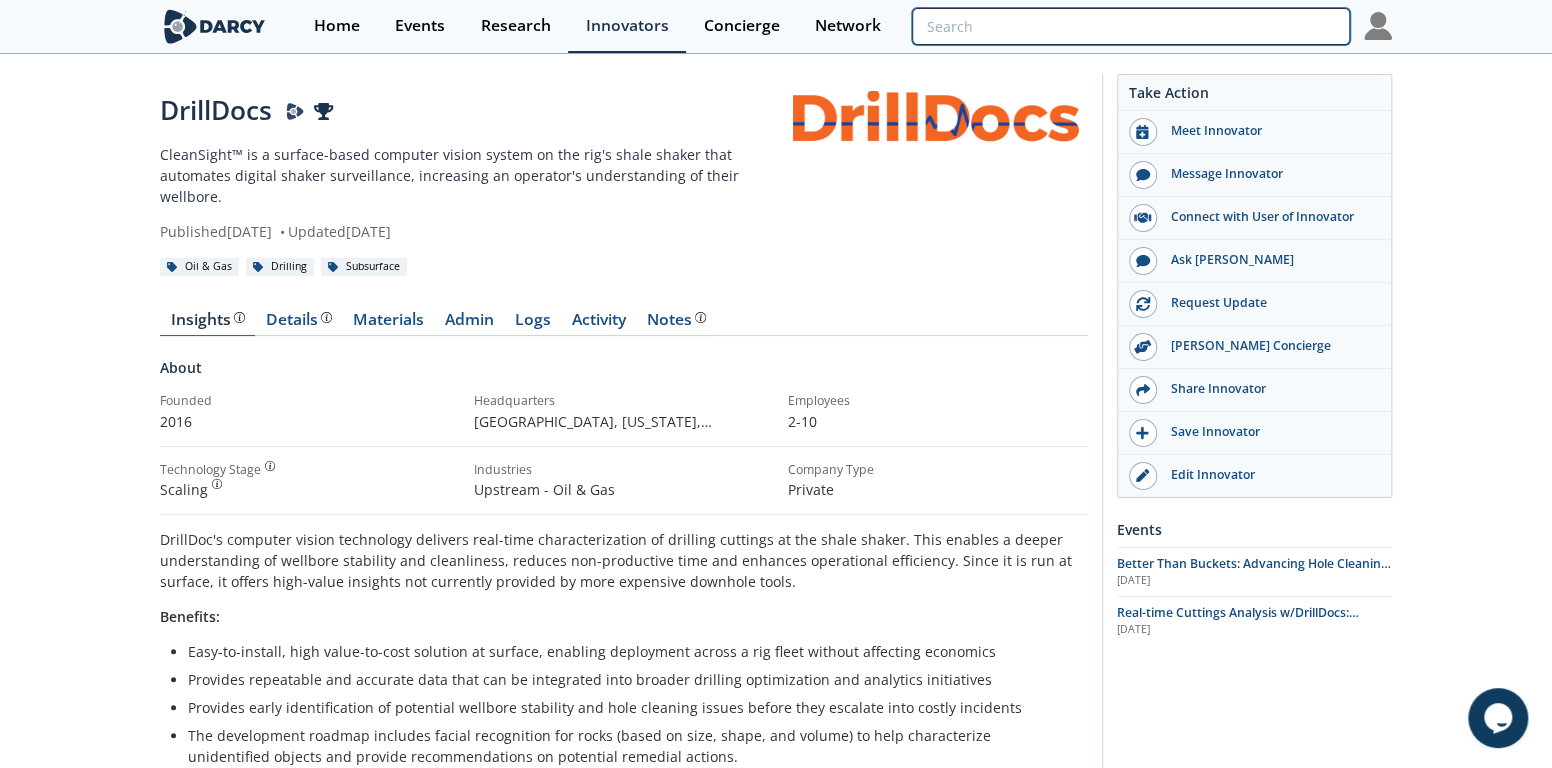 click at bounding box center [1131, 26] 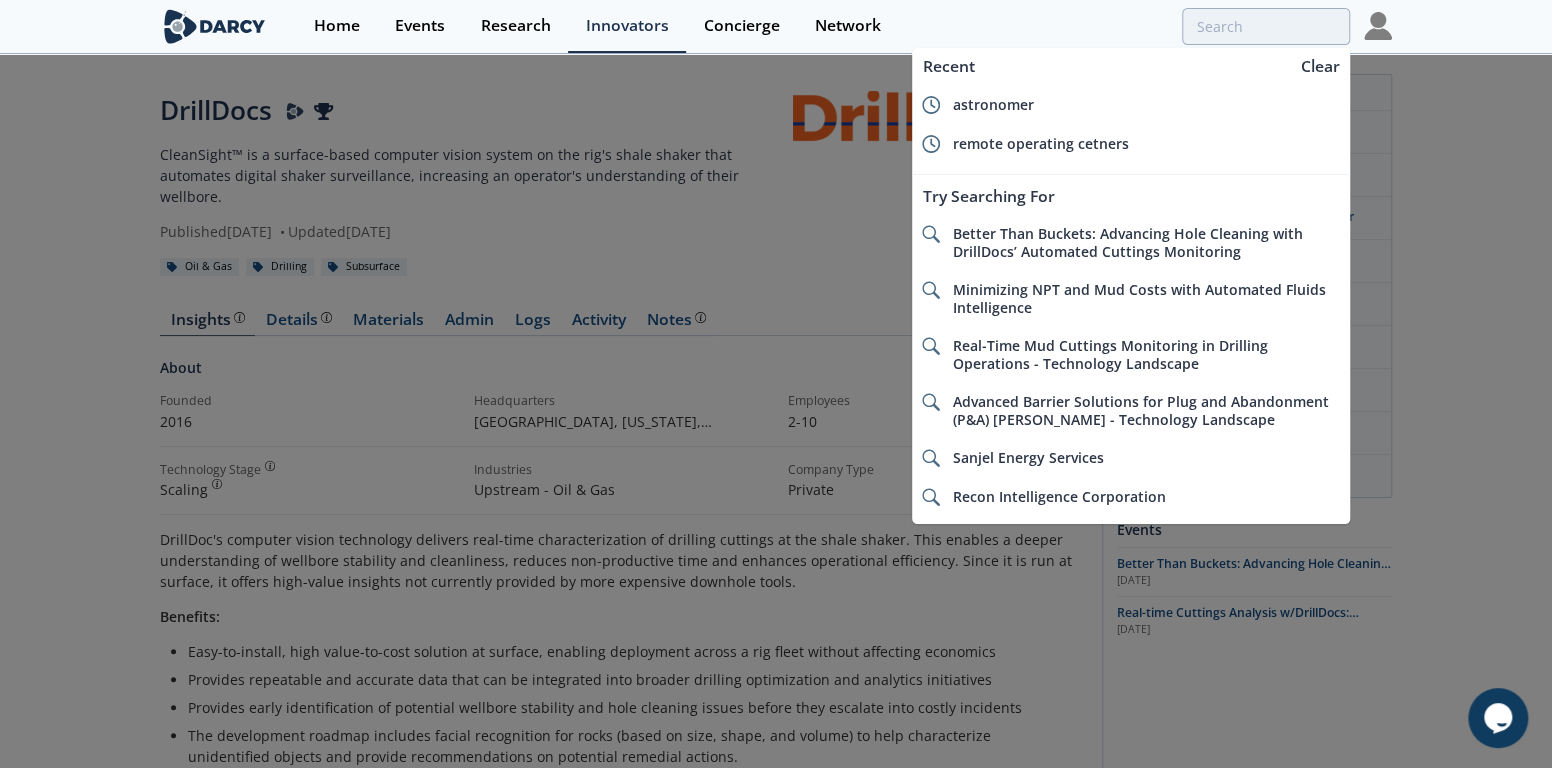 click at bounding box center [776, 384] 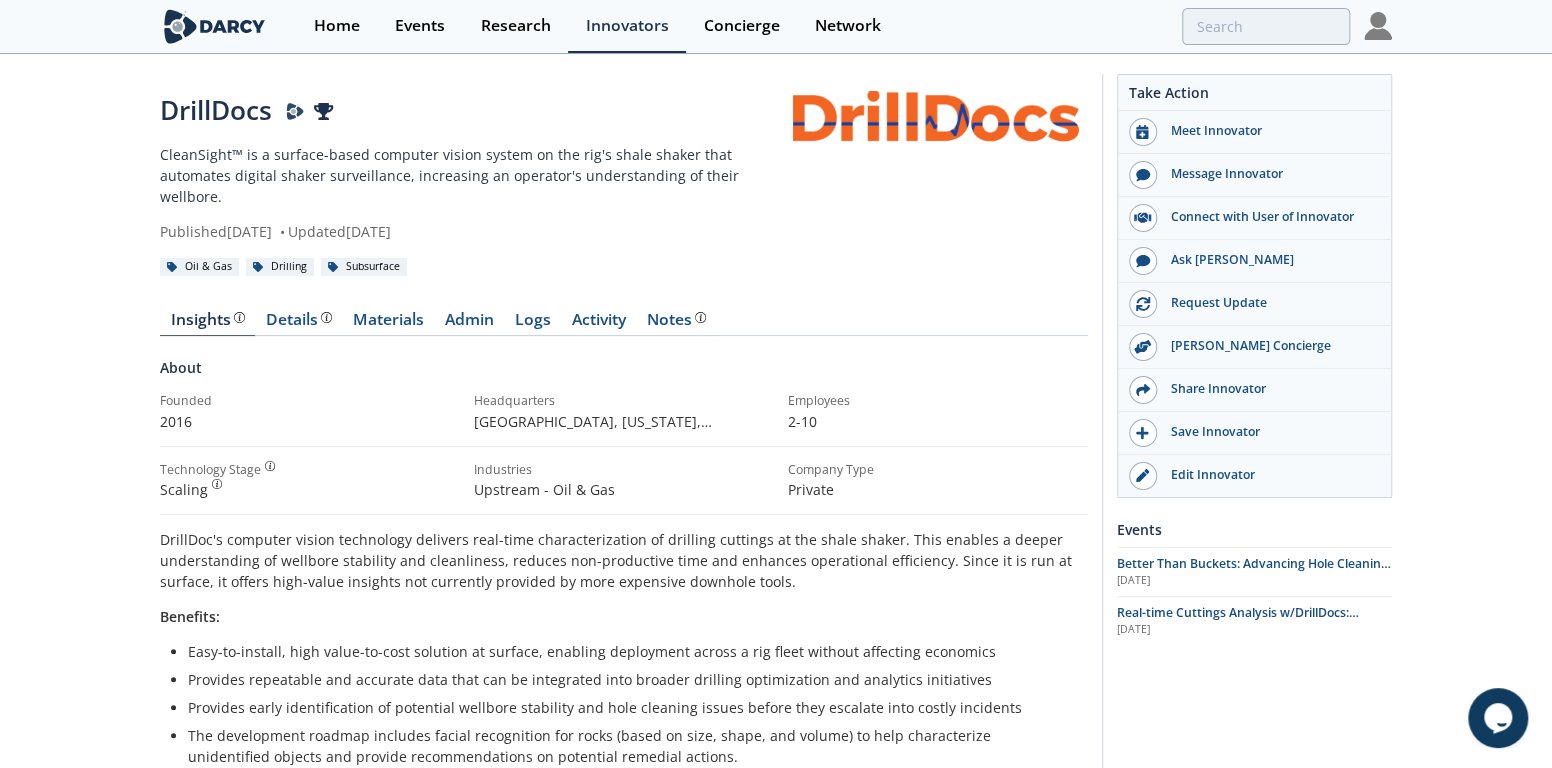click on "DrillDocs
CleanSight™ is a surface-based computer vision system on the rig's shale shaker that automates digital shaker surveillance, increasing an operator's understanding of their wellbore.
Published  [DATE]
•
Updated  [DATE]
Oil & Gas
Drilling" 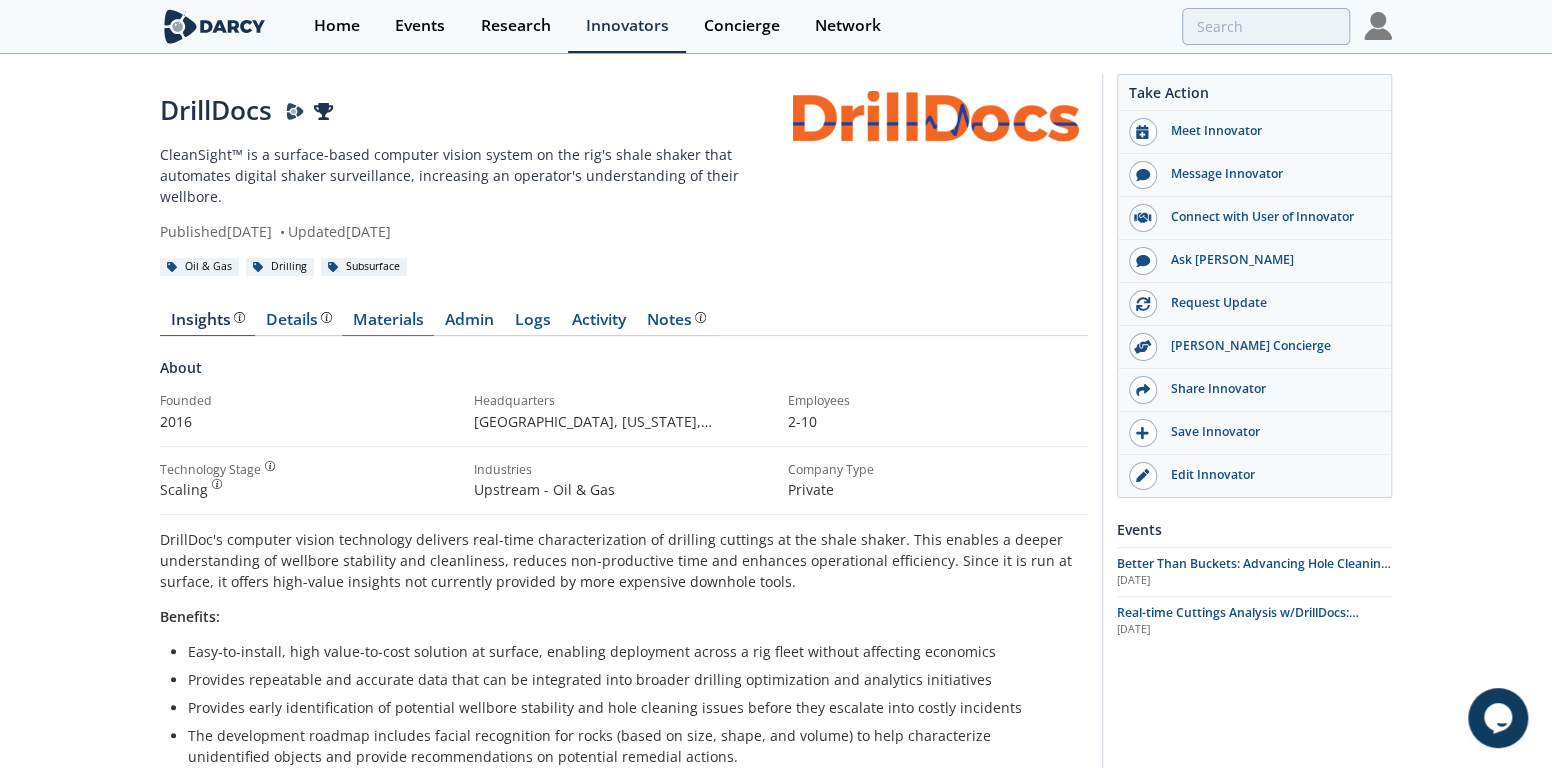 click on "Materials" at bounding box center (388, 324) 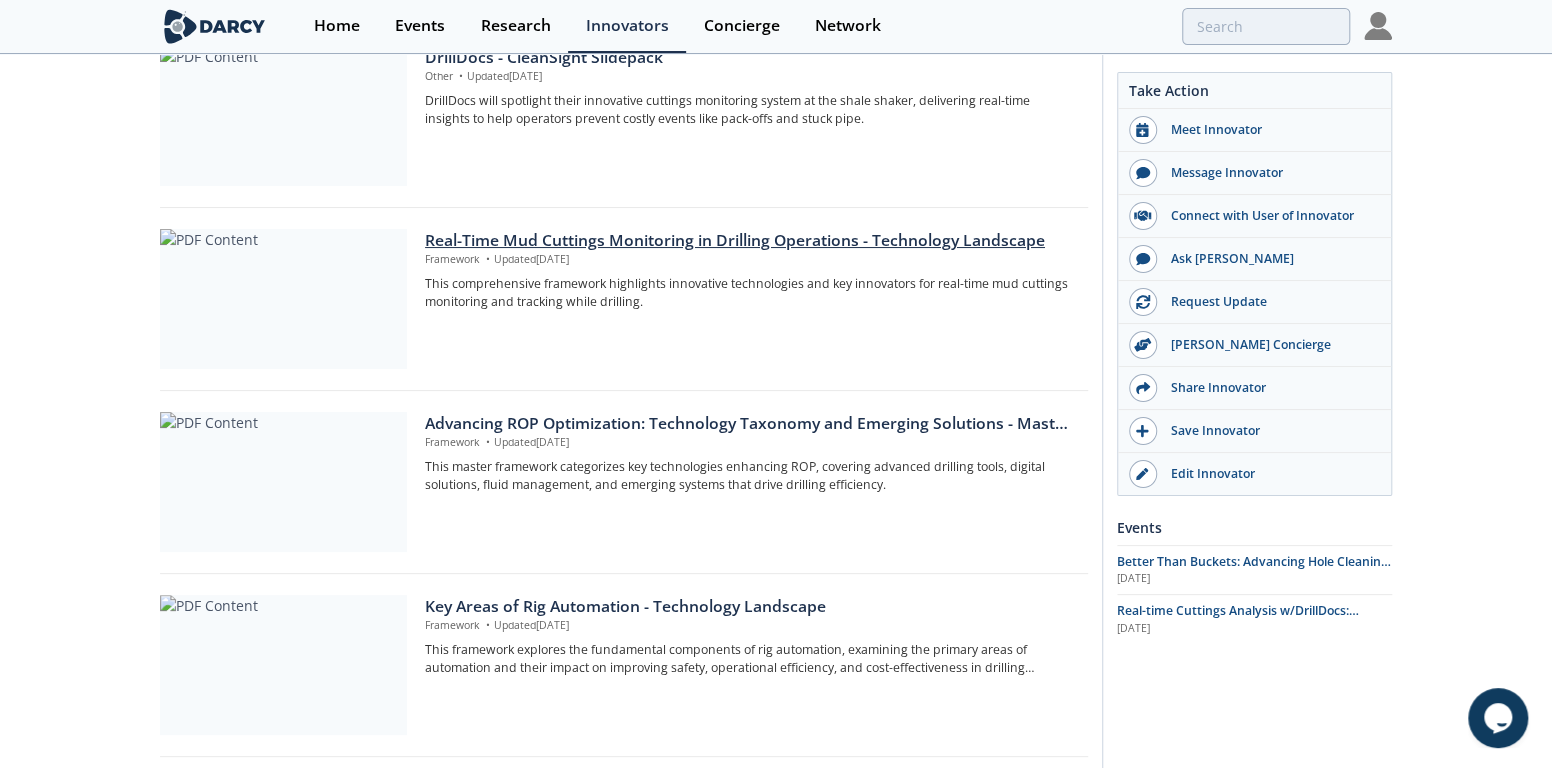 scroll, scrollTop: 0, scrollLeft: 0, axis: both 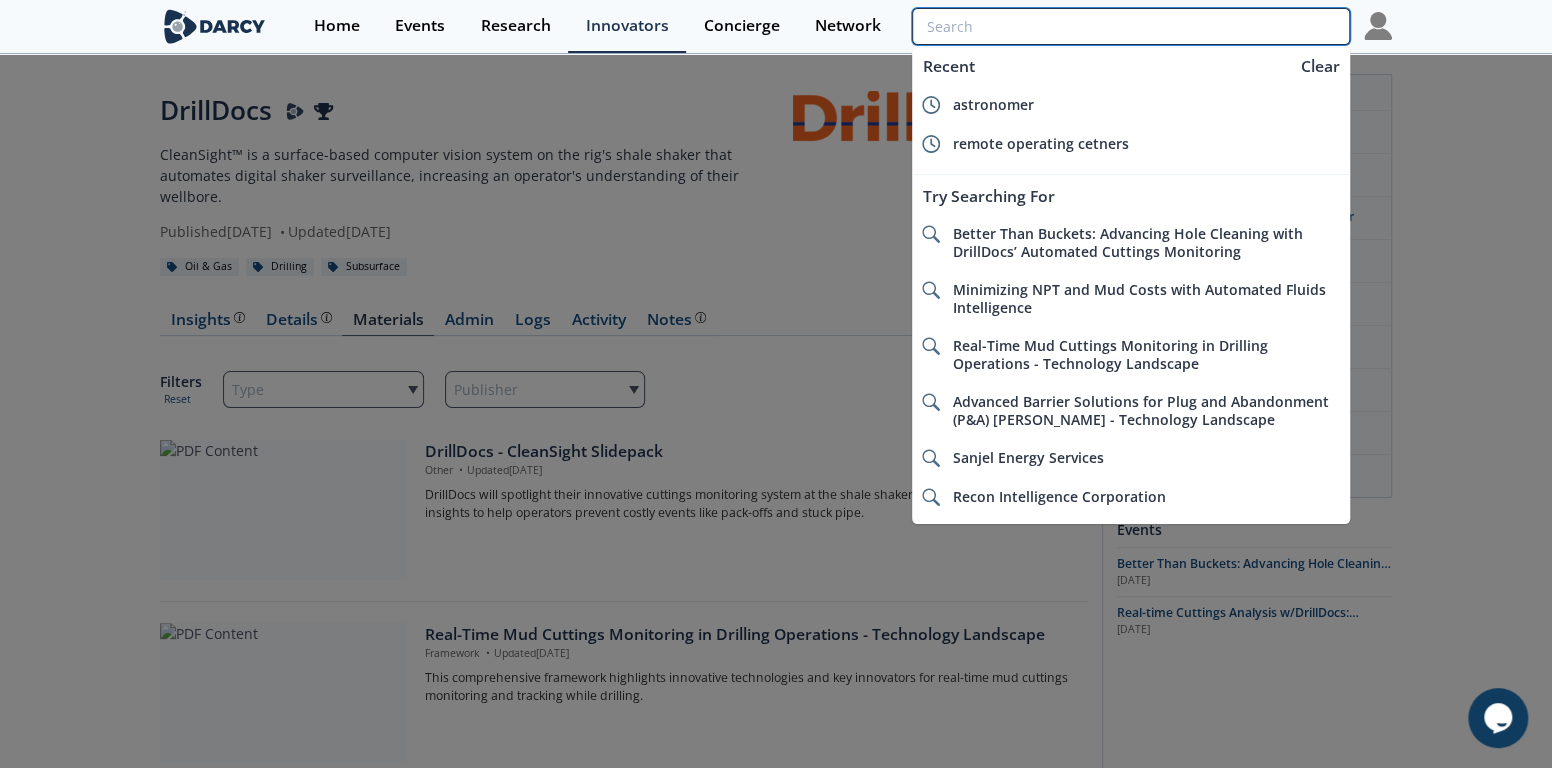 click at bounding box center [1131, 26] 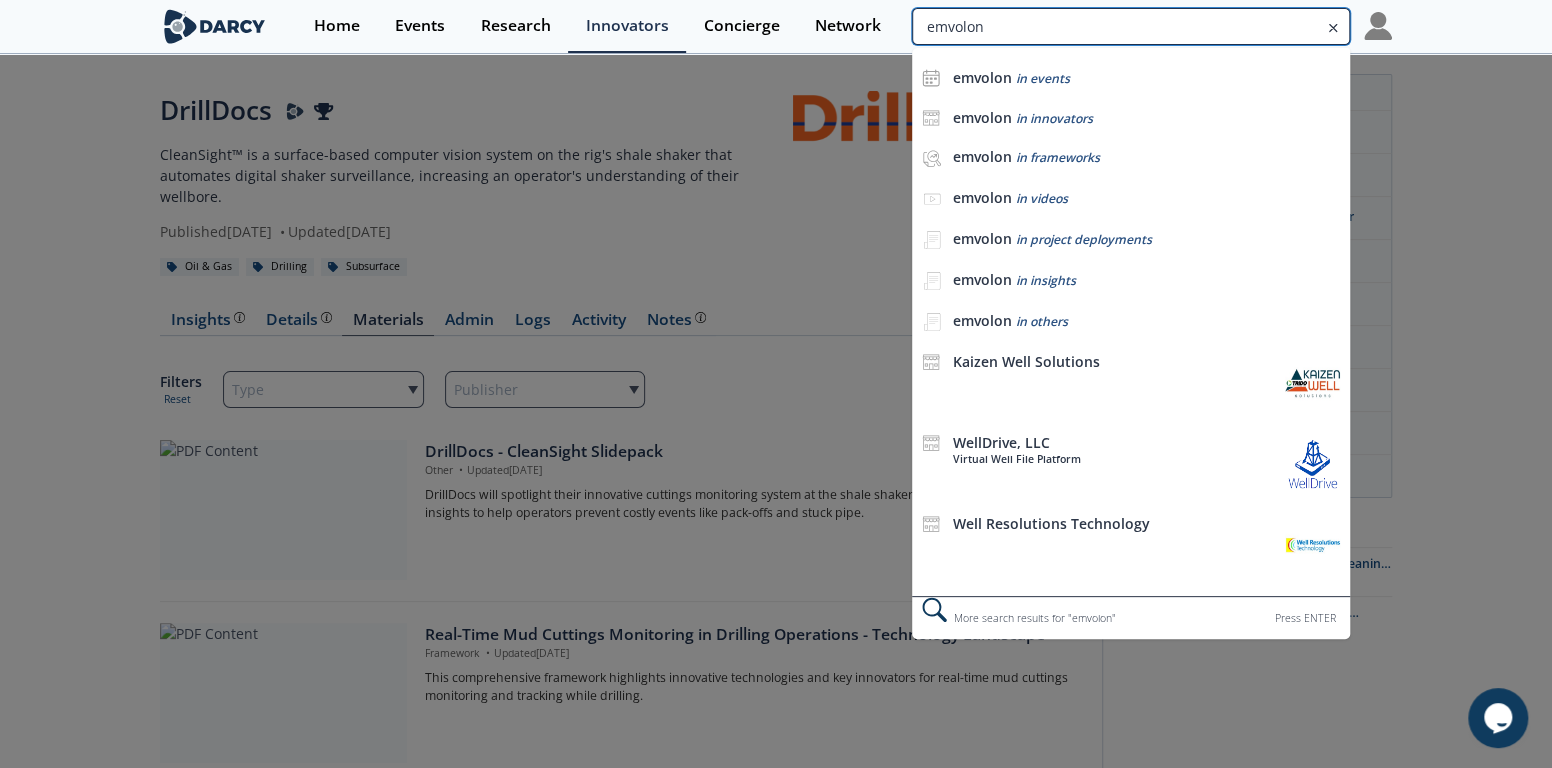 type on "emvolon" 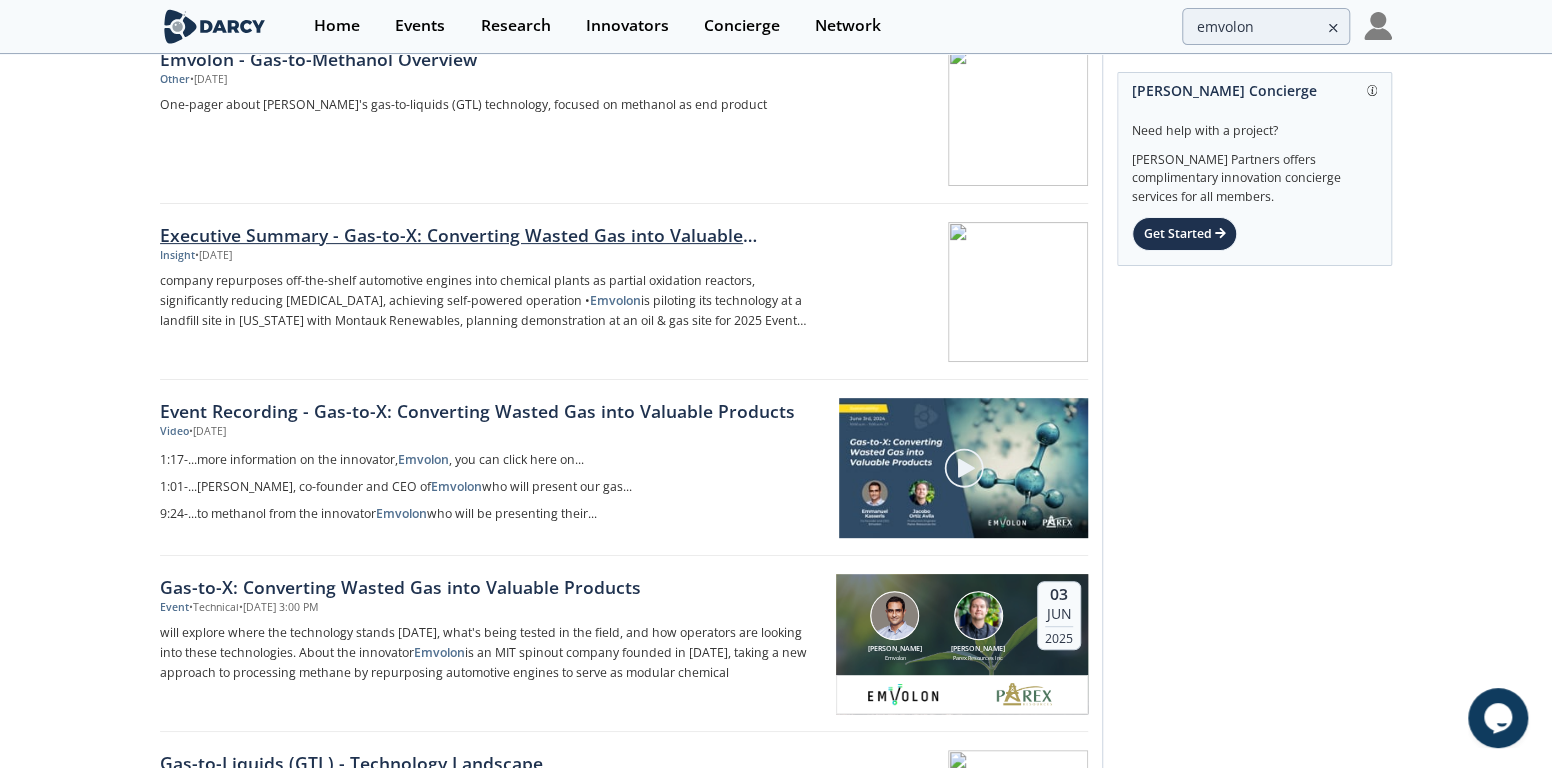 scroll, scrollTop: 268, scrollLeft: 0, axis: vertical 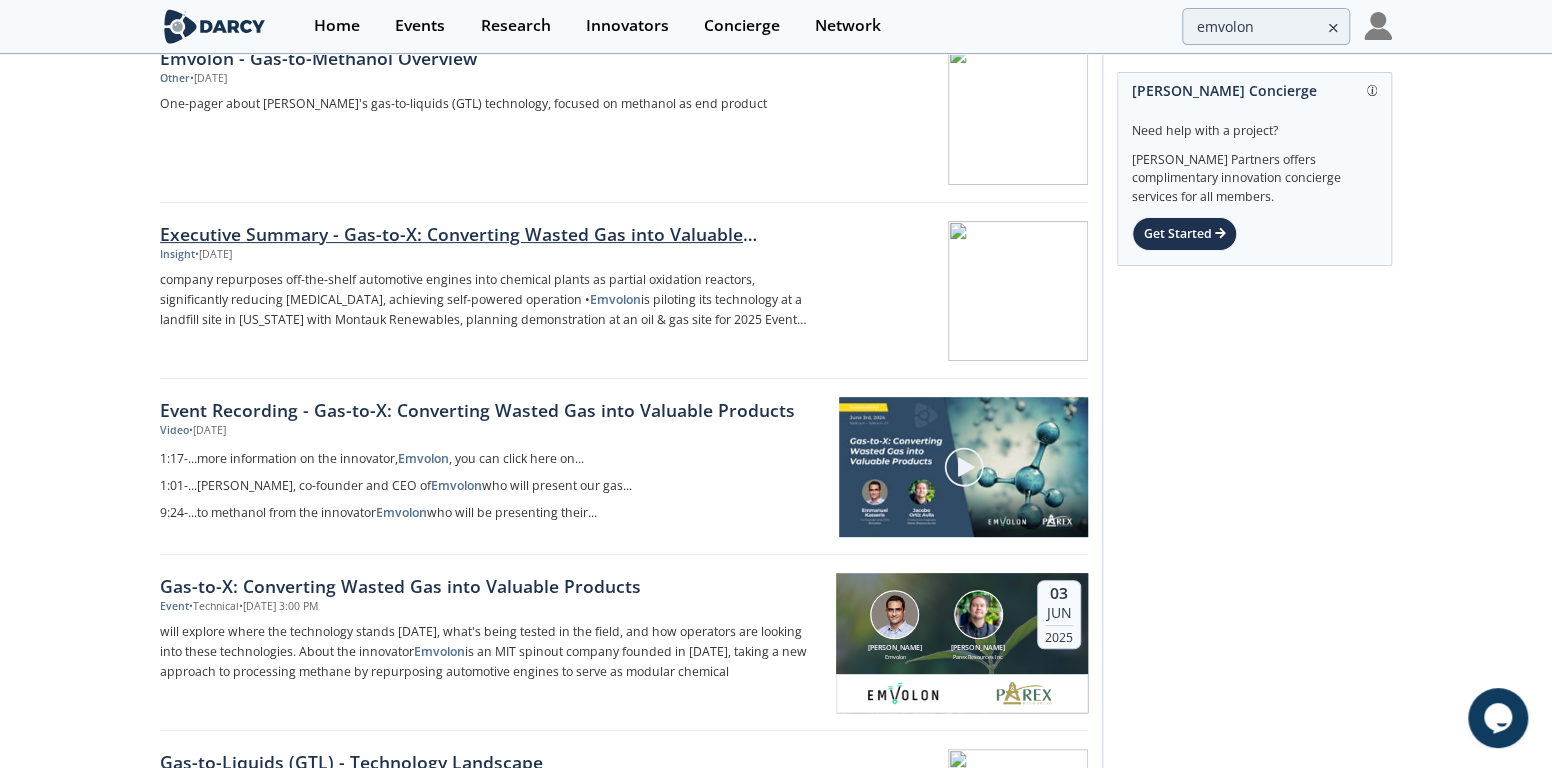 click on "Executive Summary - Gas-to-X: Converting Wasted Gas into Valuable Products" at bounding box center (491, 234) 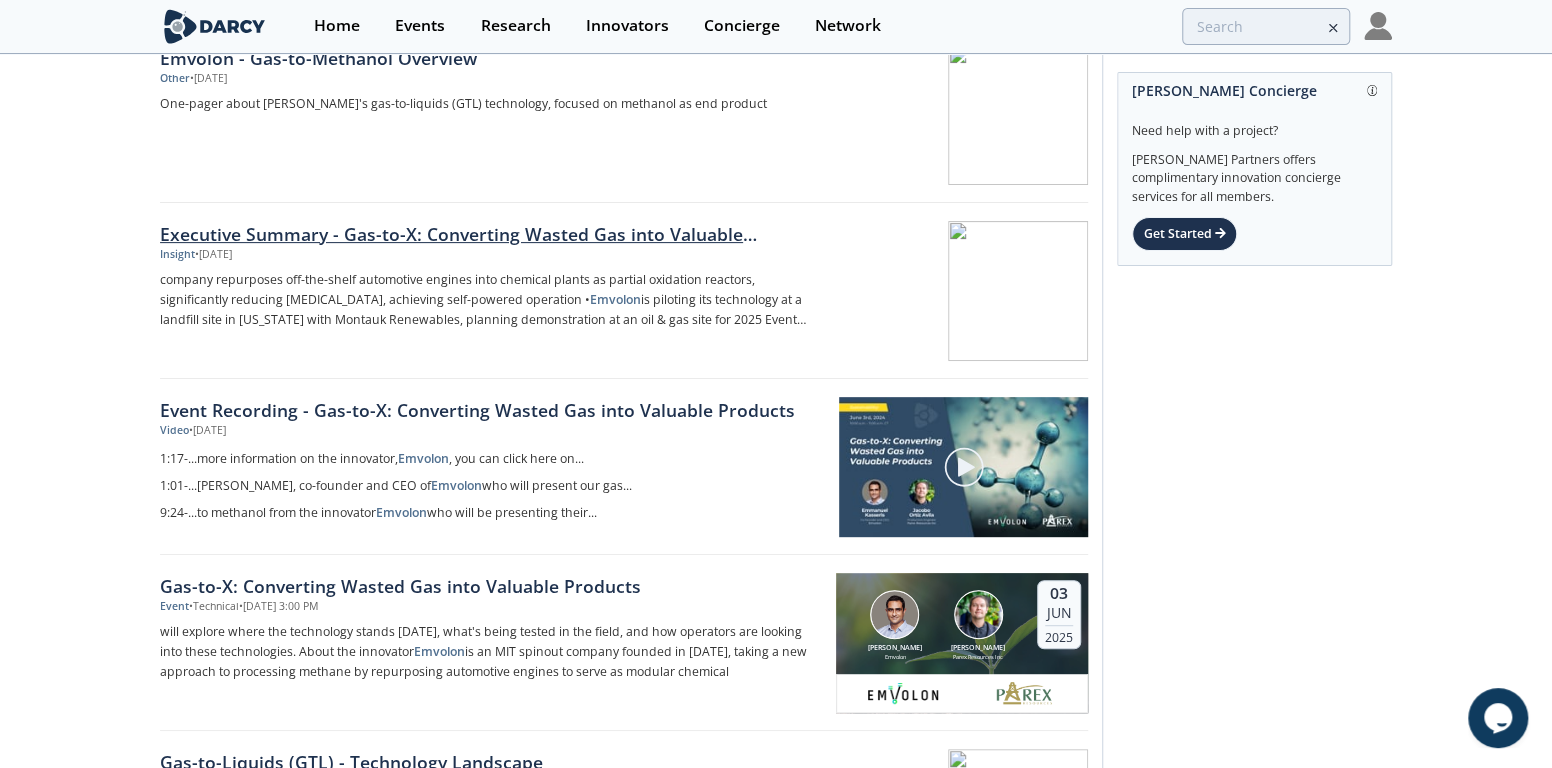 scroll, scrollTop: 0, scrollLeft: 0, axis: both 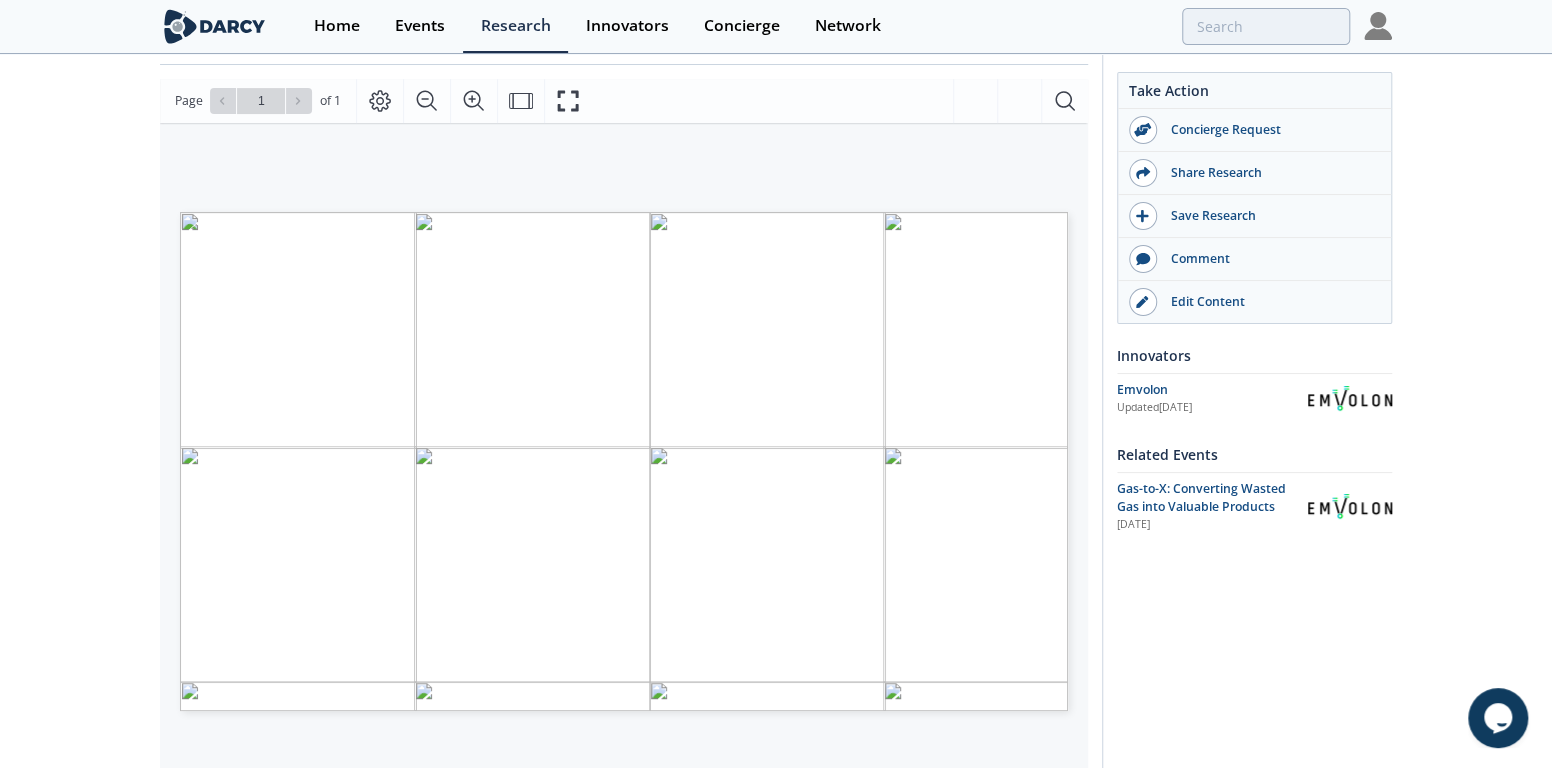type on "emvolon" 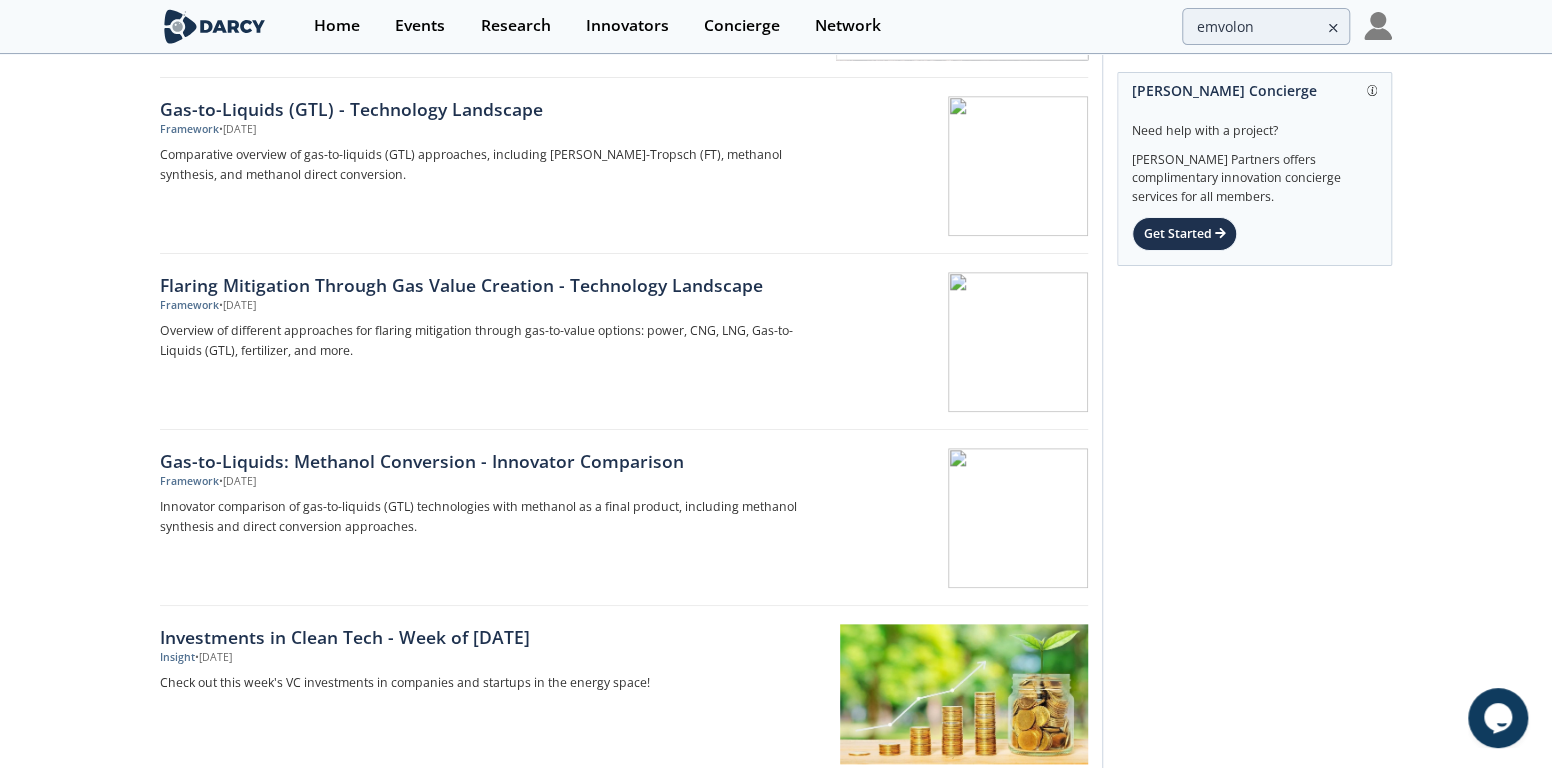 scroll, scrollTop: 922, scrollLeft: 0, axis: vertical 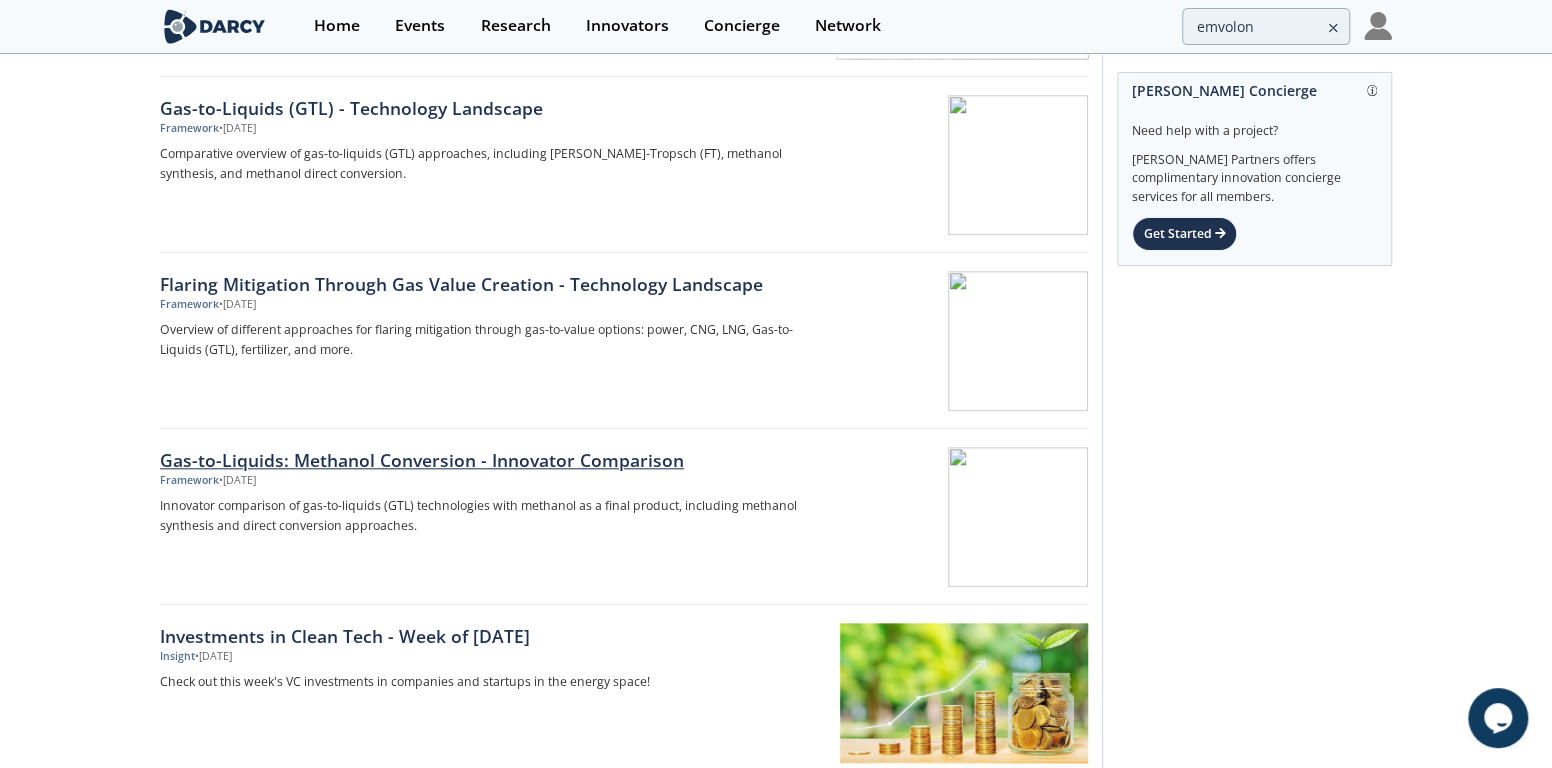 click on "Gas-to-Liquids: Methanol Conversion - Innovator Comparison" at bounding box center (491, 460) 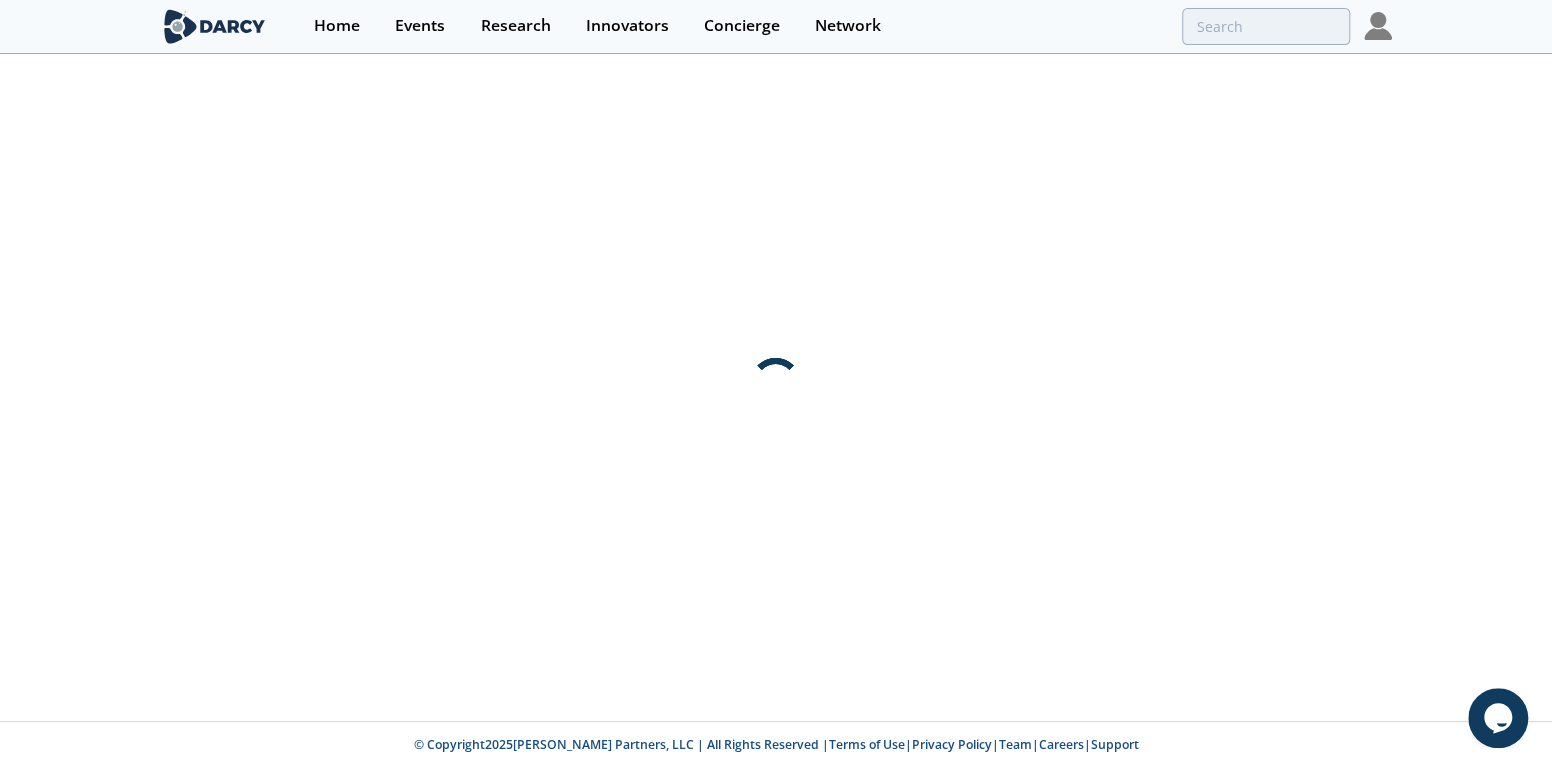 scroll, scrollTop: 0, scrollLeft: 0, axis: both 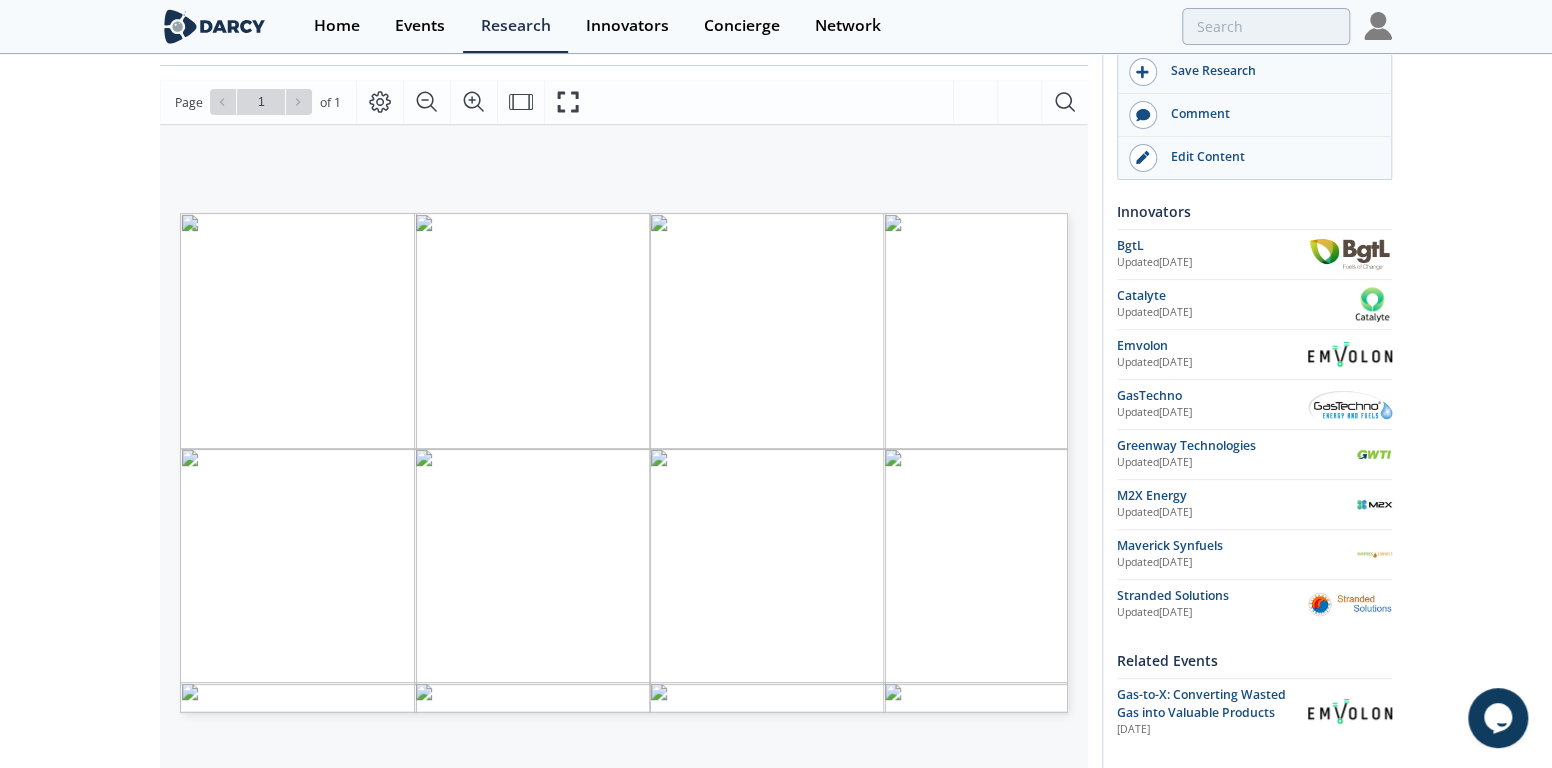 type on "emvolon" 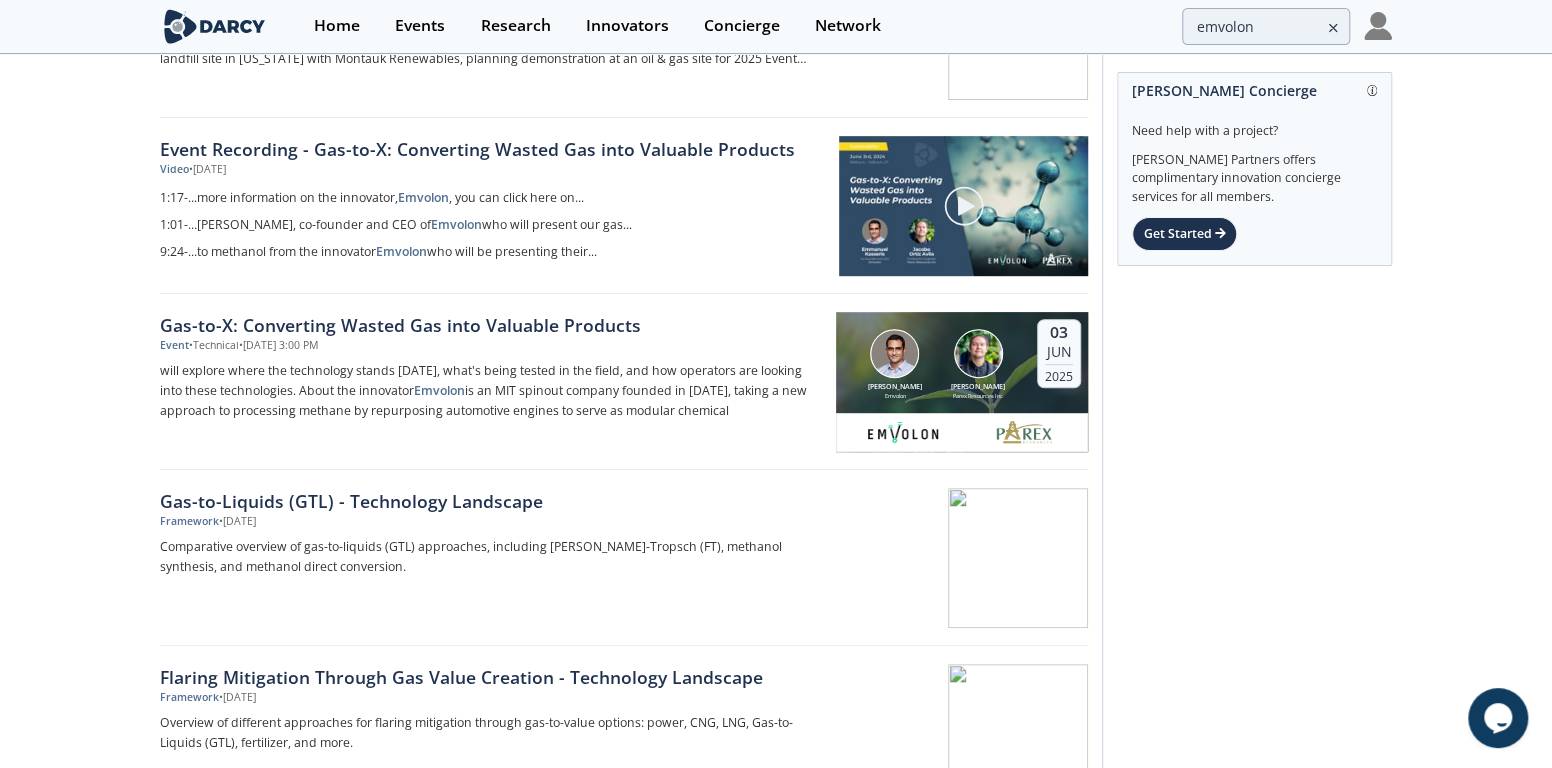 scroll, scrollTop: 0, scrollLeft: 0, axis: both 